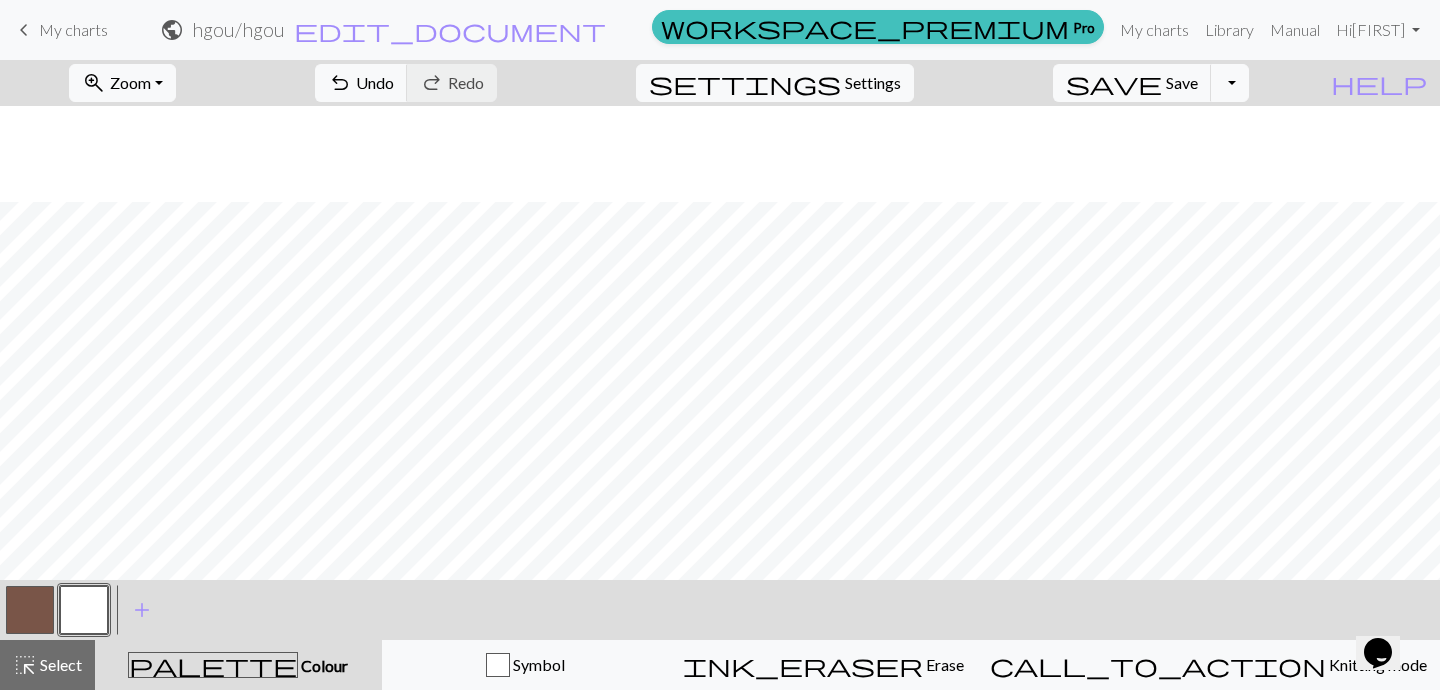 scroll, scrollTop: 0, scrollLeft: 0, axis: both 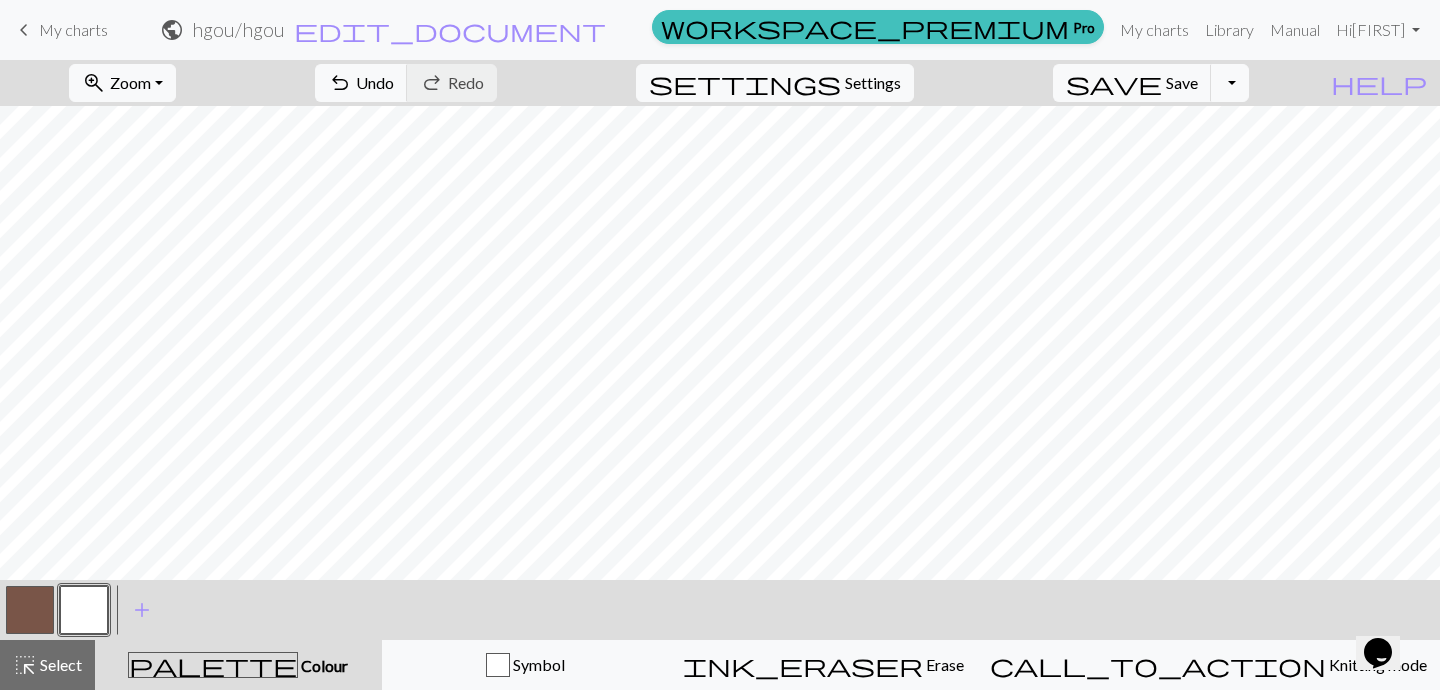 click on "My charts" at bounding box center (73, 29) 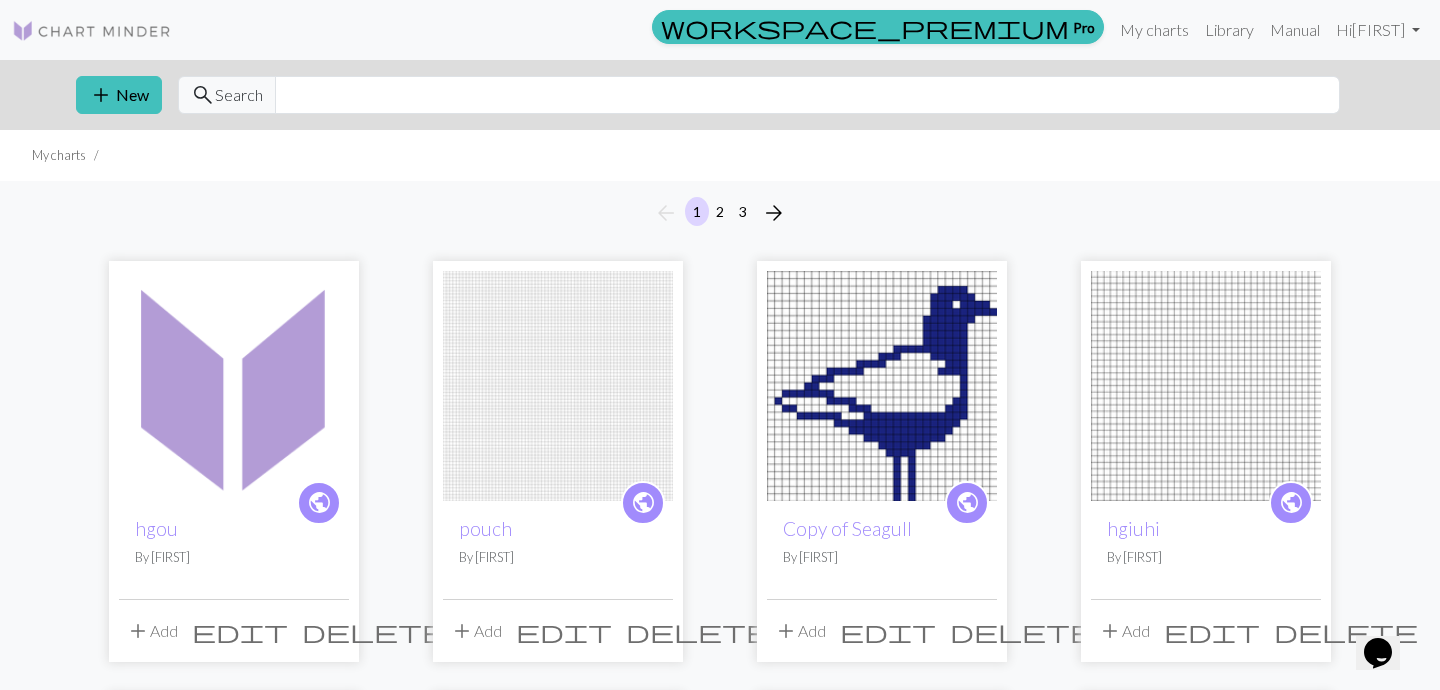 click at bounding box center [92, 31] 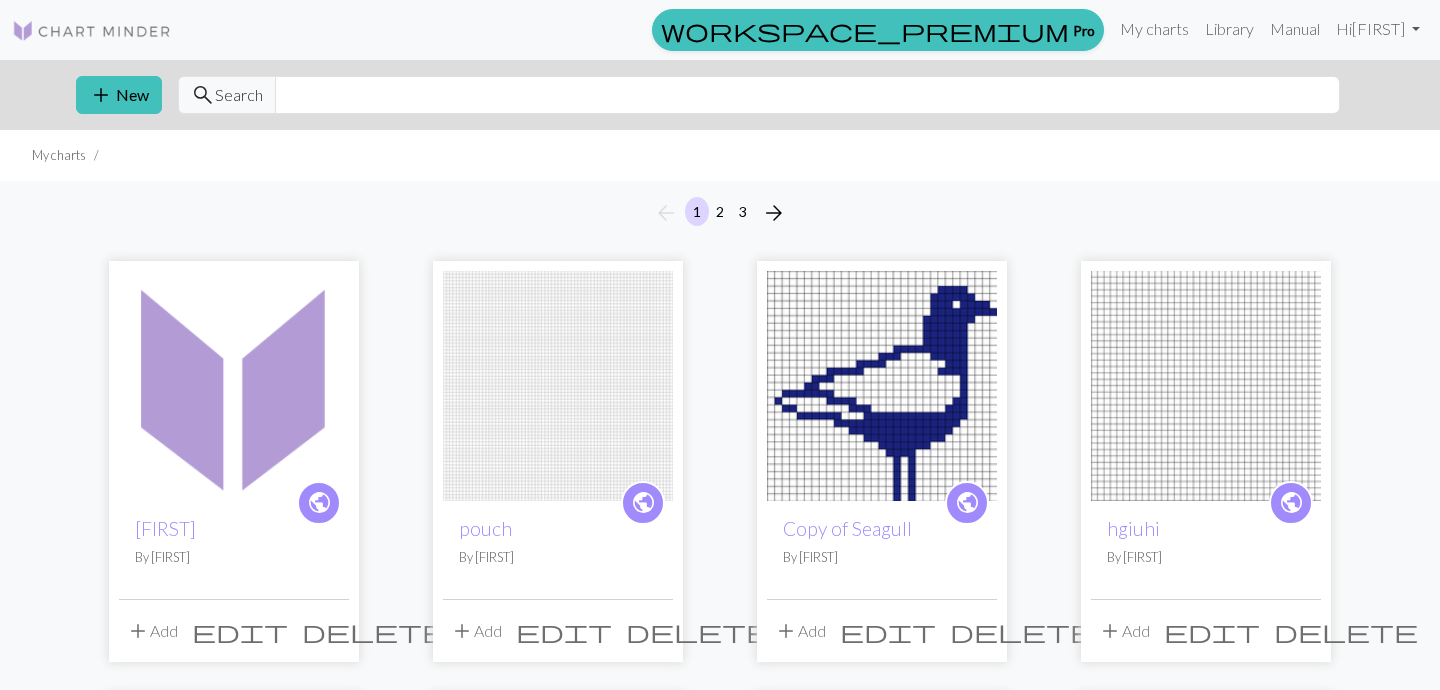 scroll, scrollTop: 0, scrollLeft: 0, axis: both 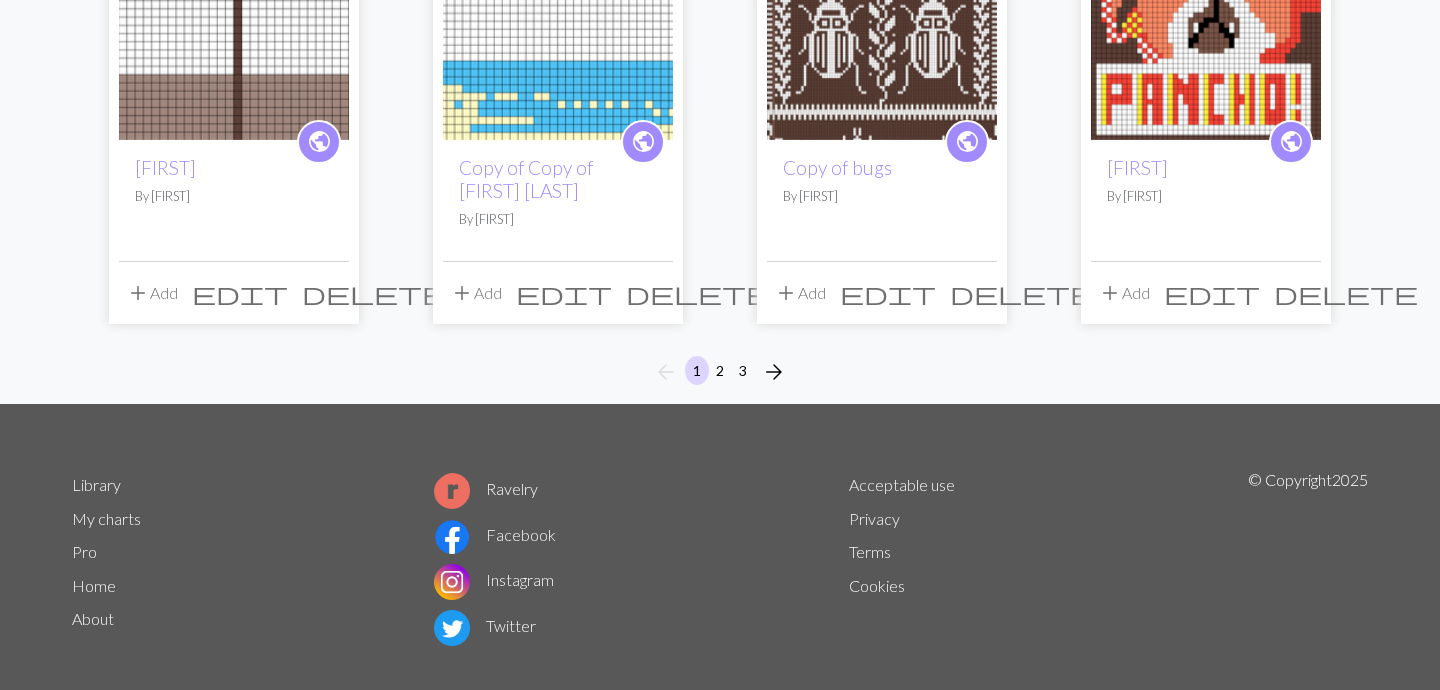 click on "Library" at bounding box center (96, 484) 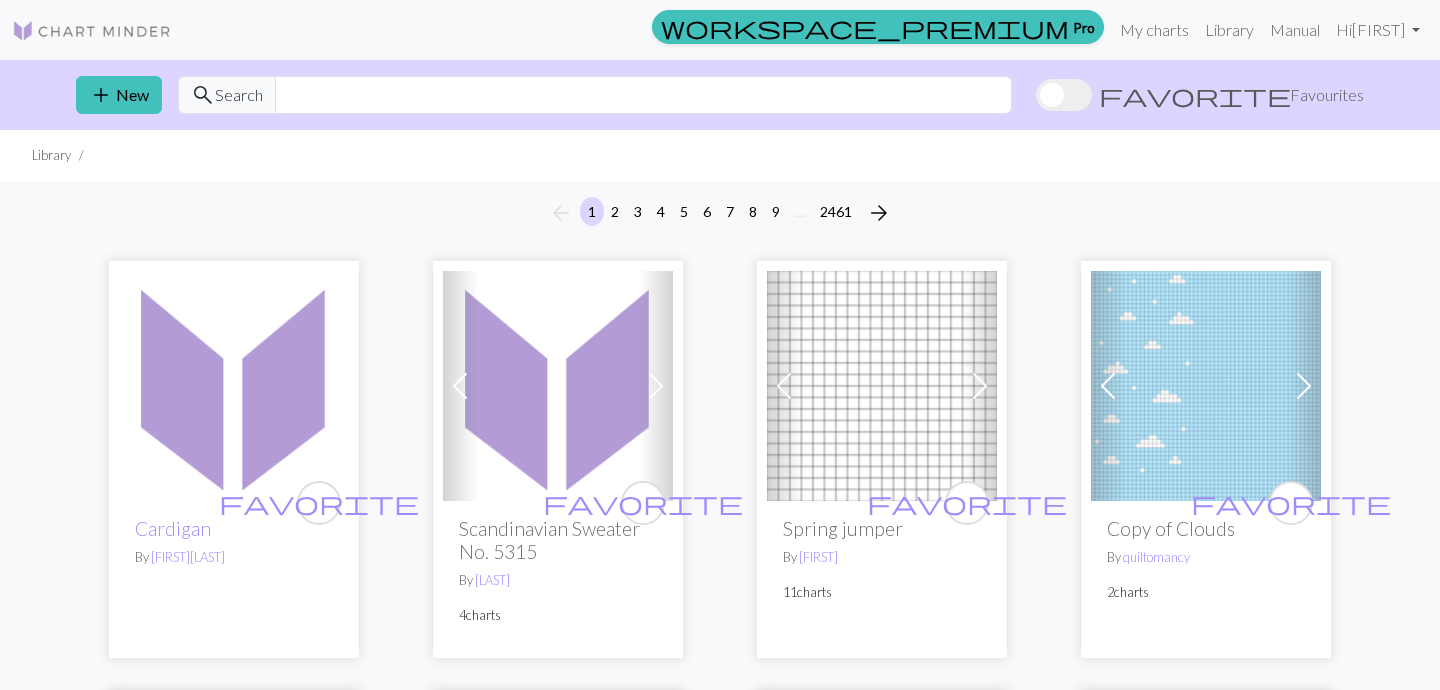 scroll, scrollTop: 0, scrollLeft: 0, axis: both 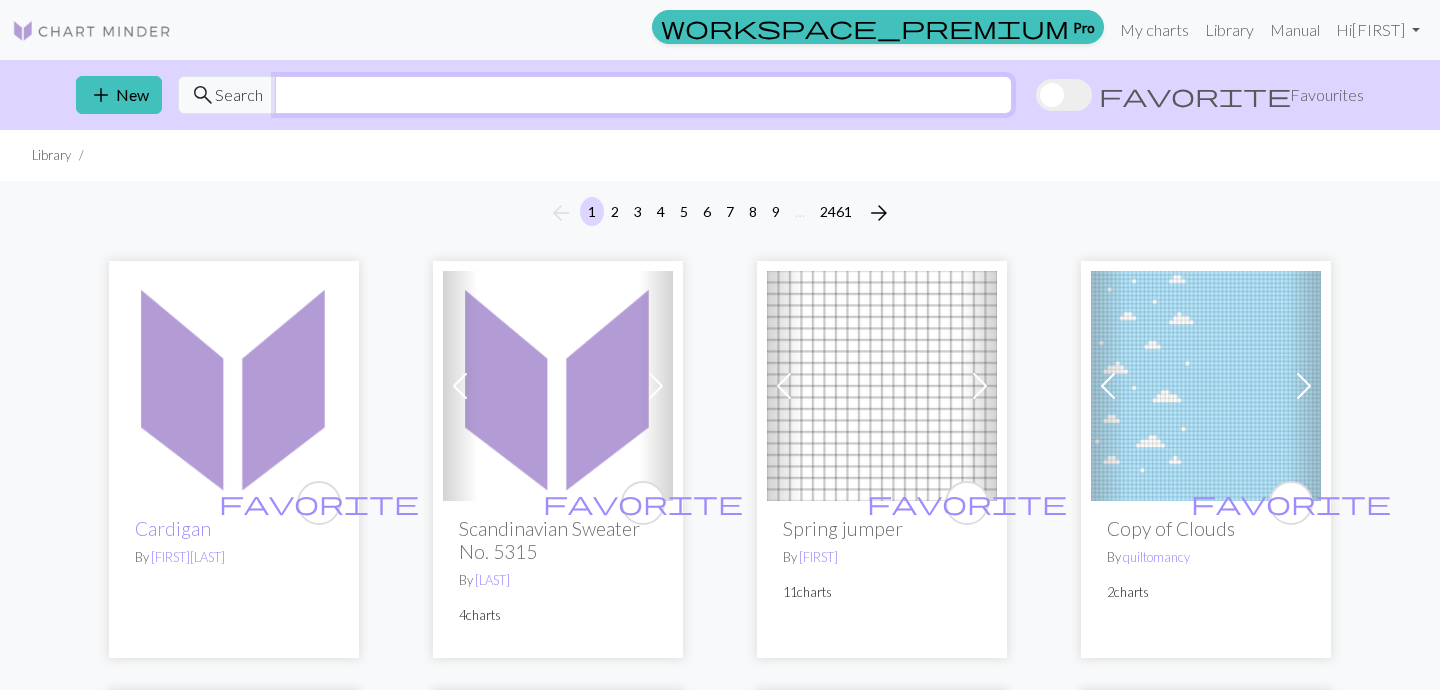 click at bounding box center (643, 95) 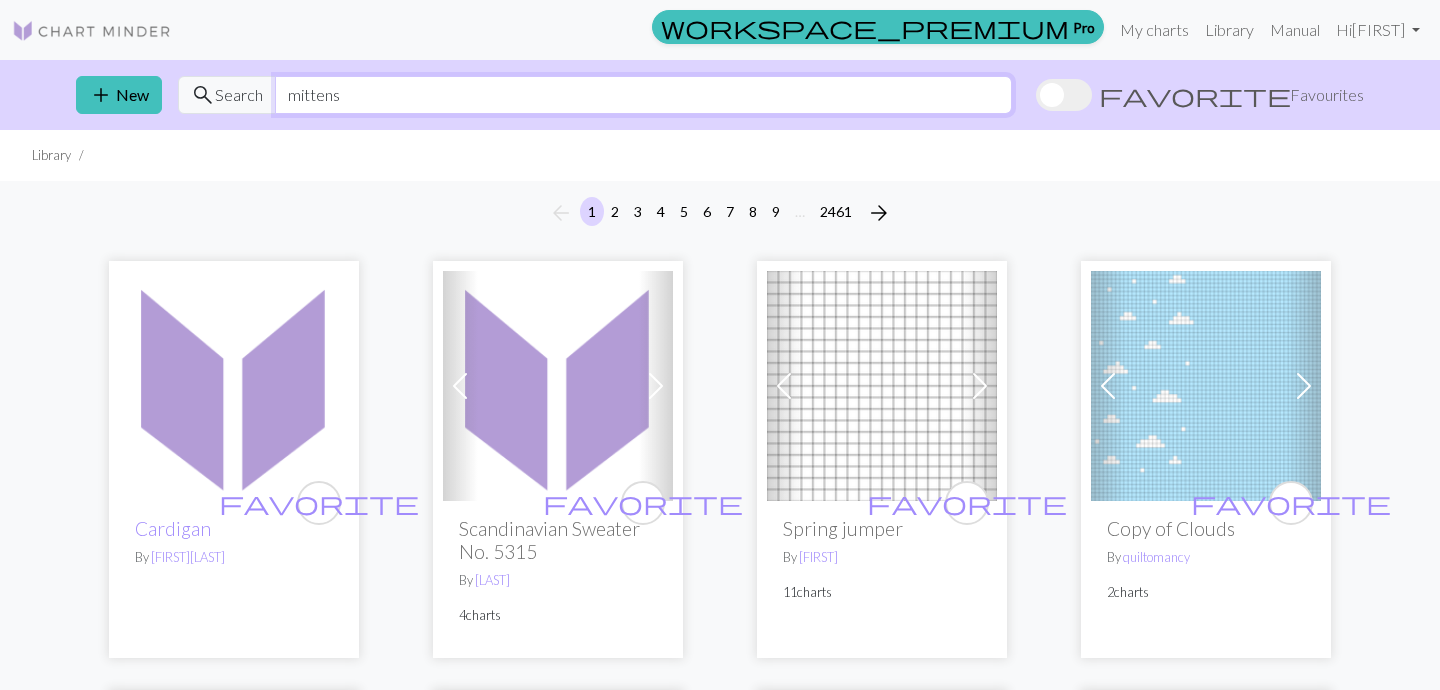 type on "mittens" 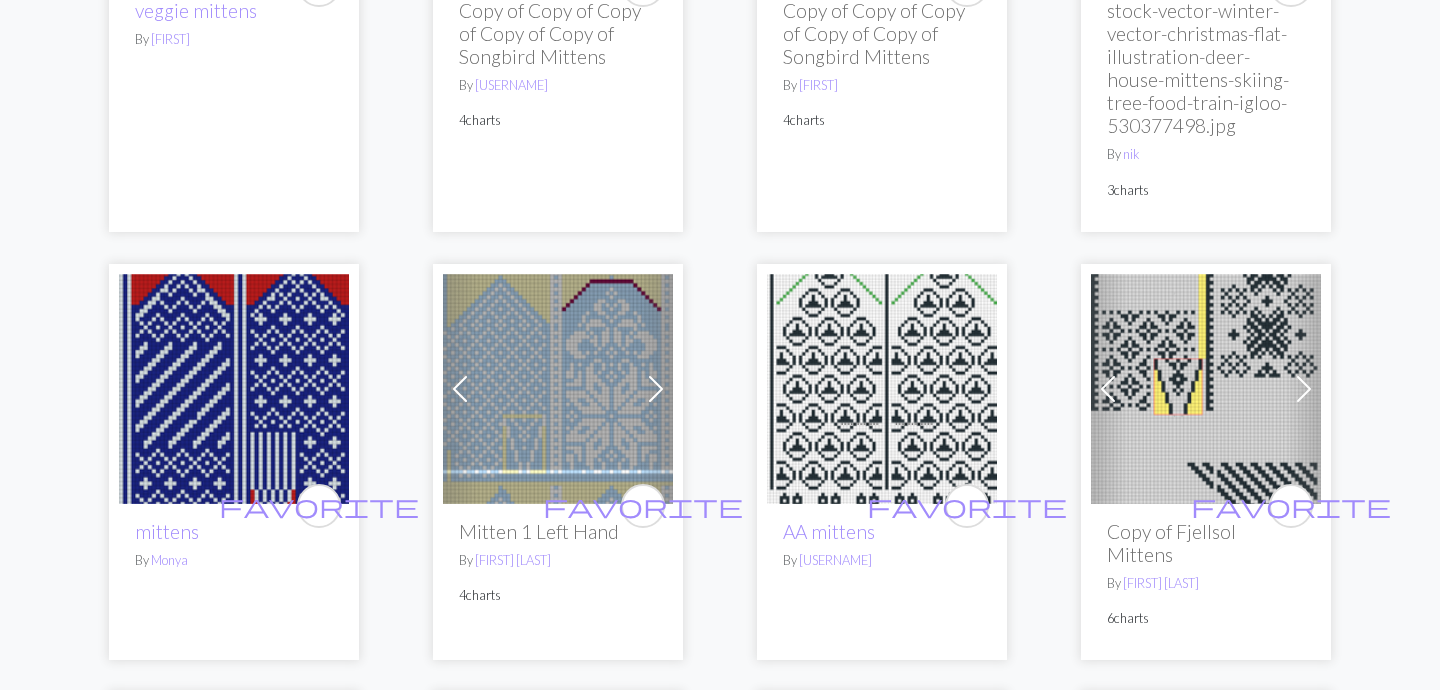 scroll, scrollTop: 525, scrollLeft: 0, axis: vertical 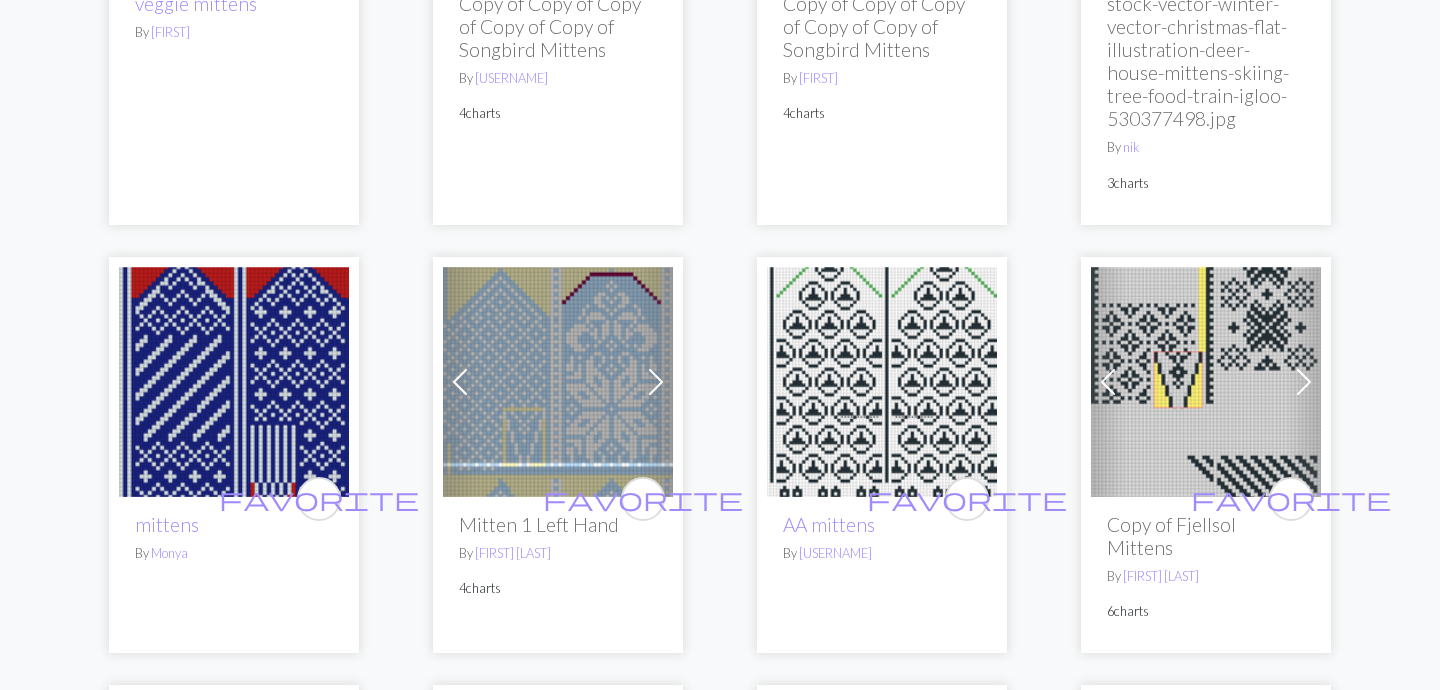 click at bounding box center [558, 382] 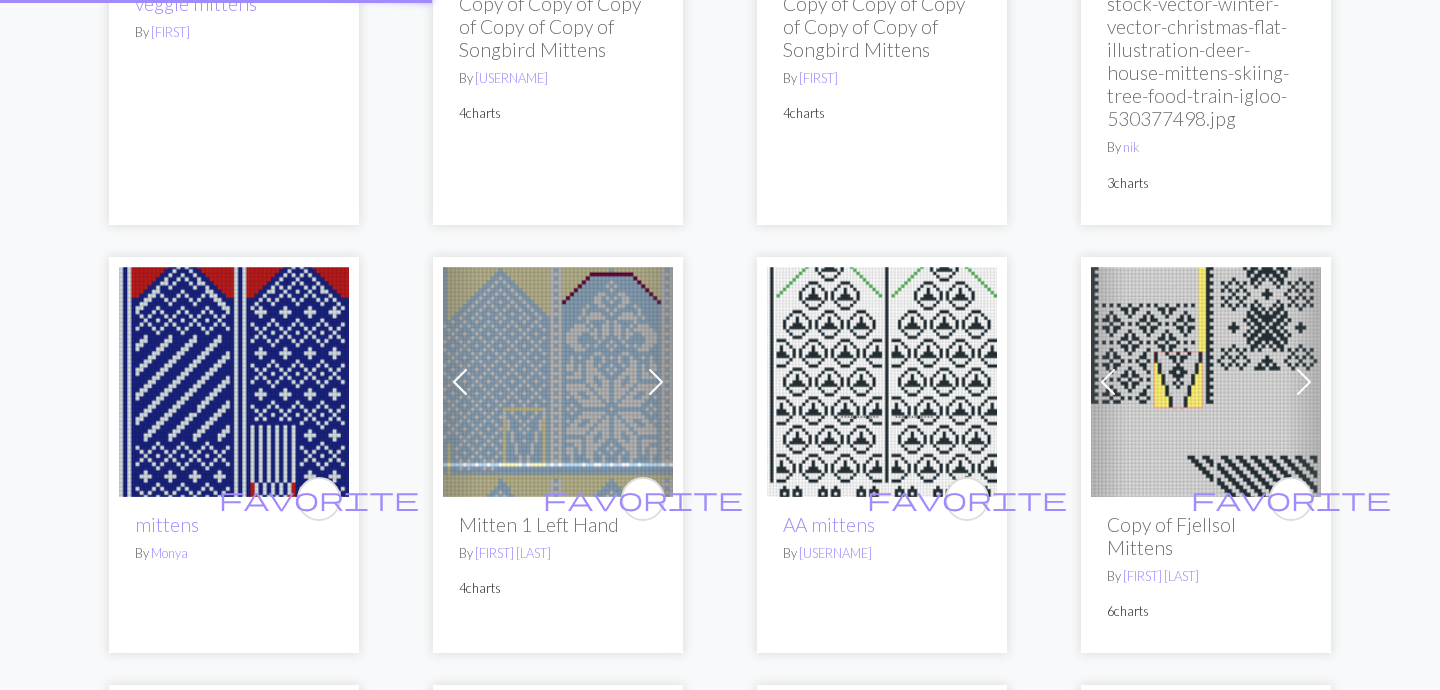 scroll, scrollTop: 0, scrollLeft: 0, axis: both 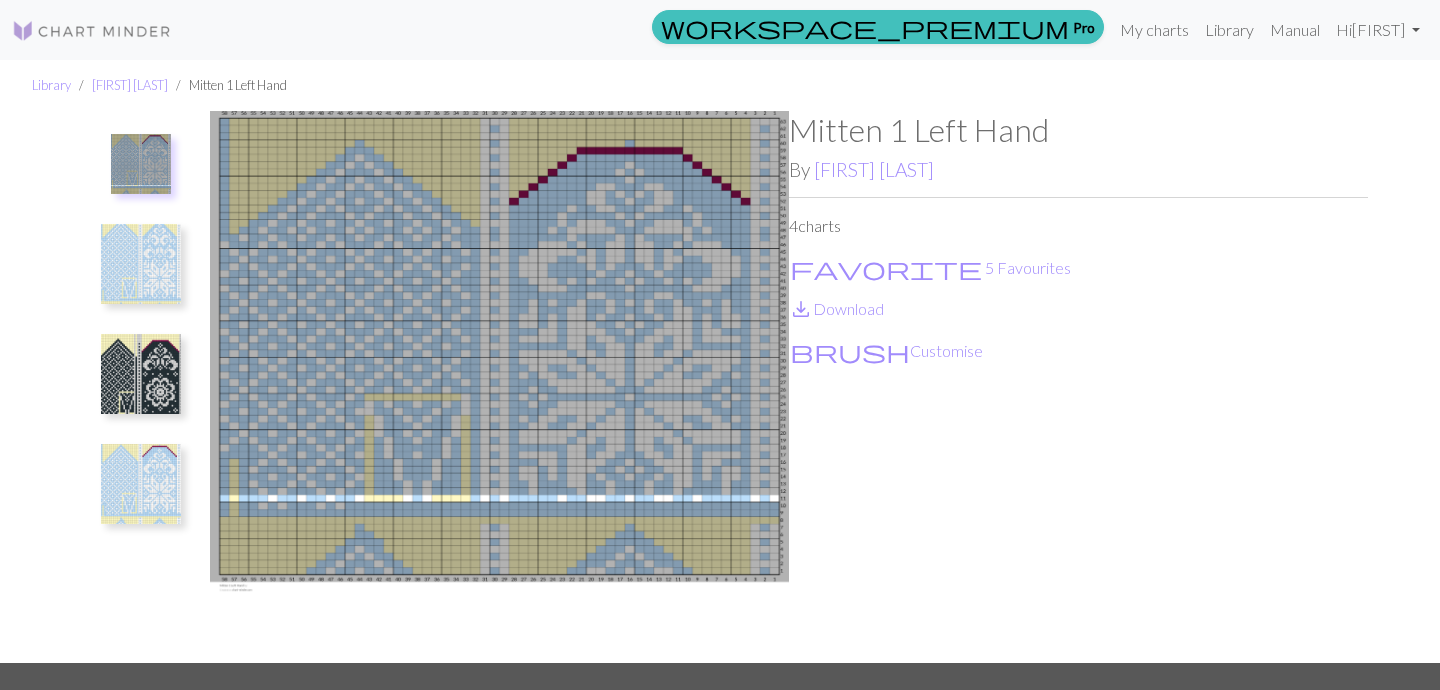 click at bounding box center (141, 164) 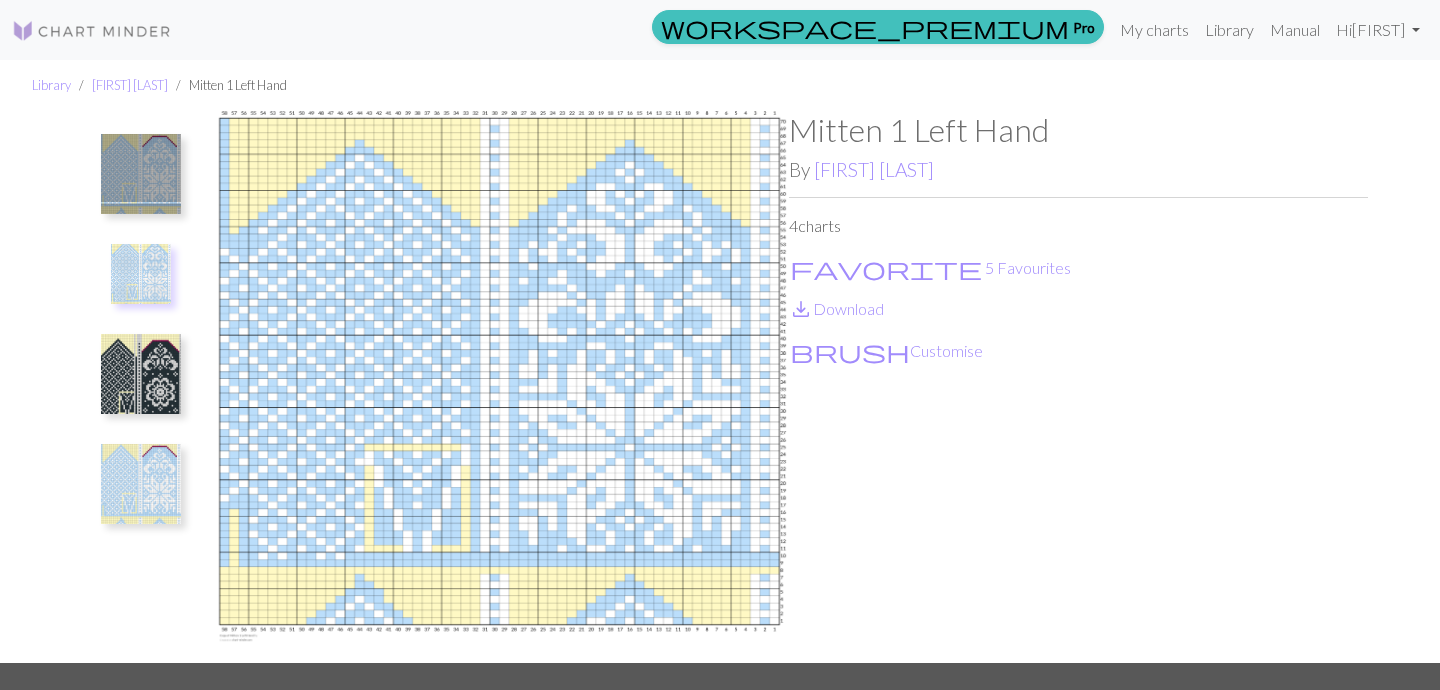 click at bounding box center (141, 484) 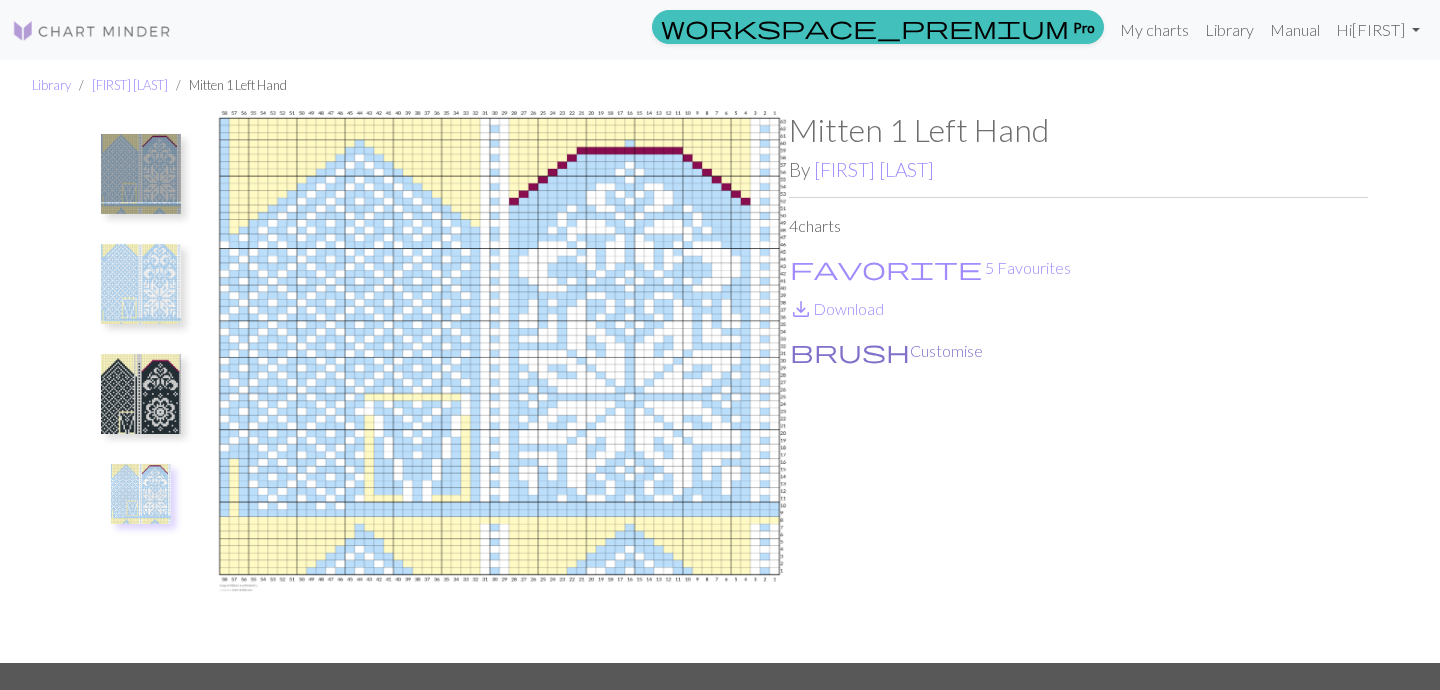 click on "brush Customise" at bounding box center (886, 351) 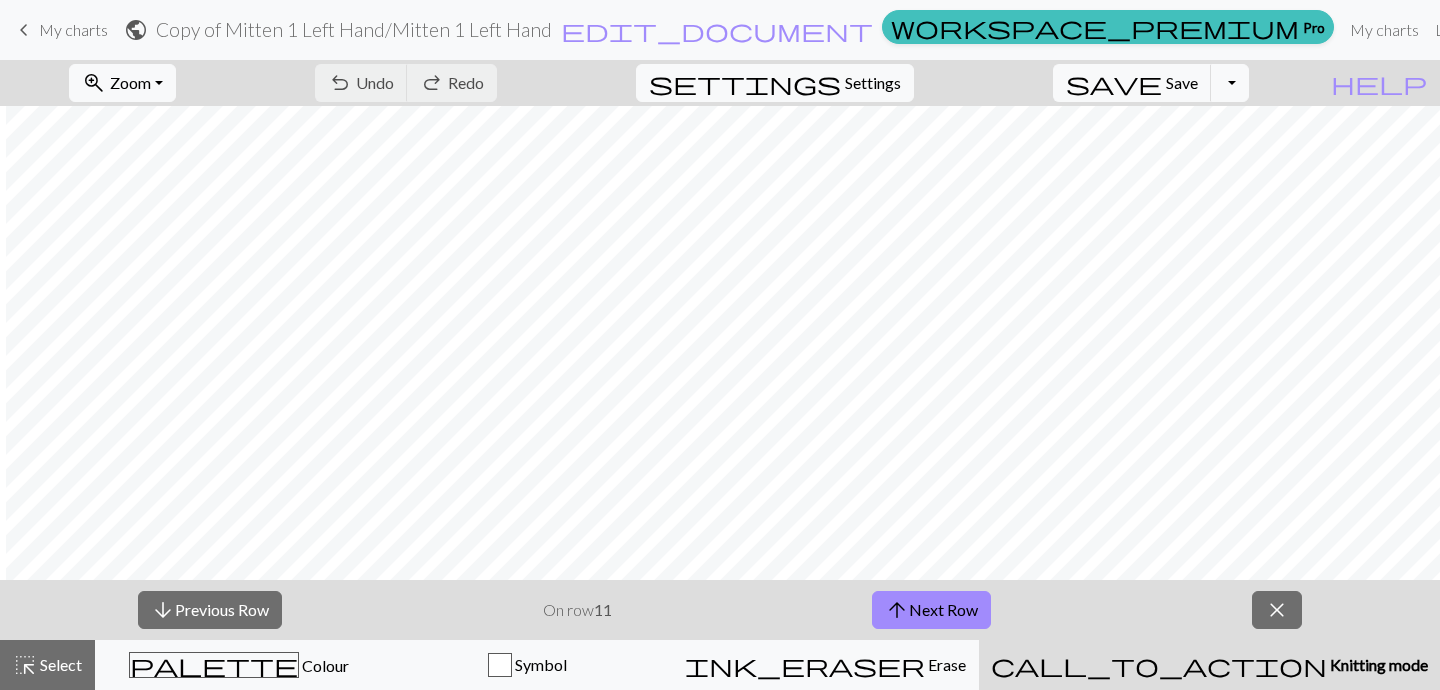 scroll, scrollTop: 876, scrollLeft: 210, axis: both 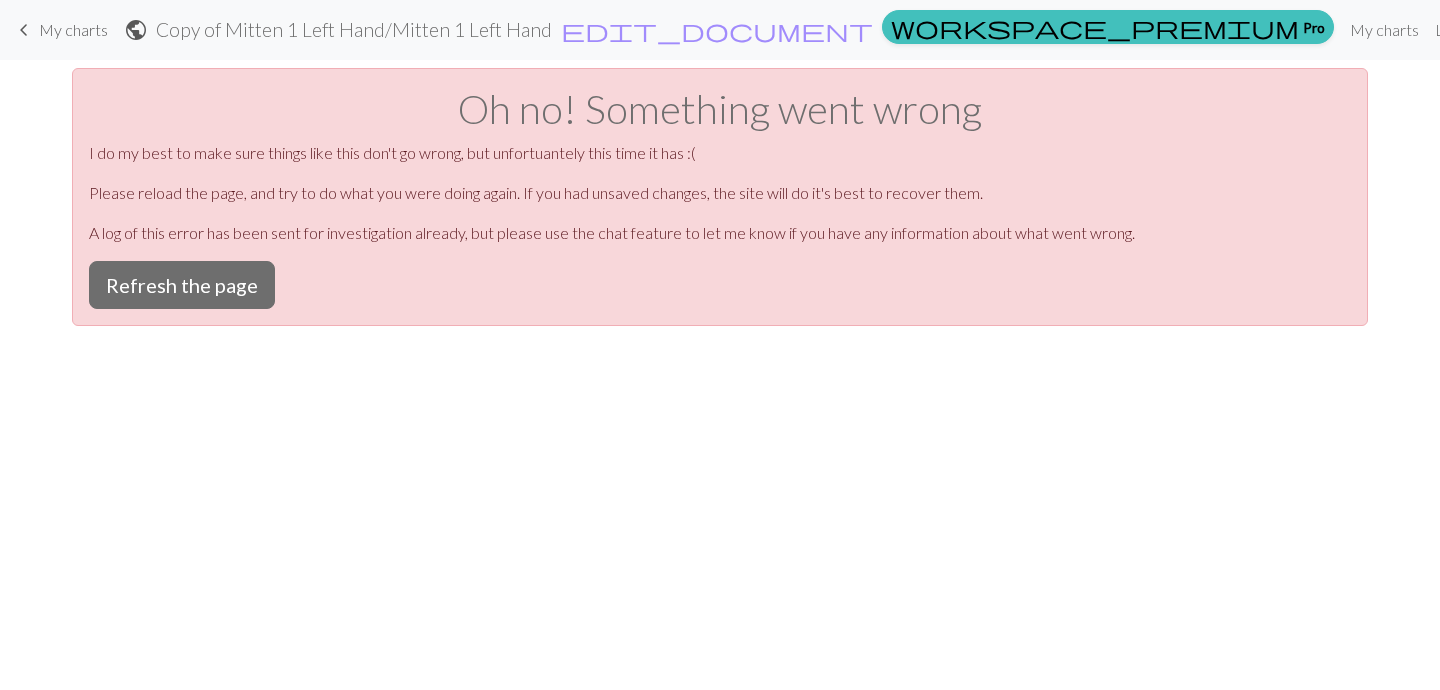 click on "My charts" at bounding box center (73, 29) 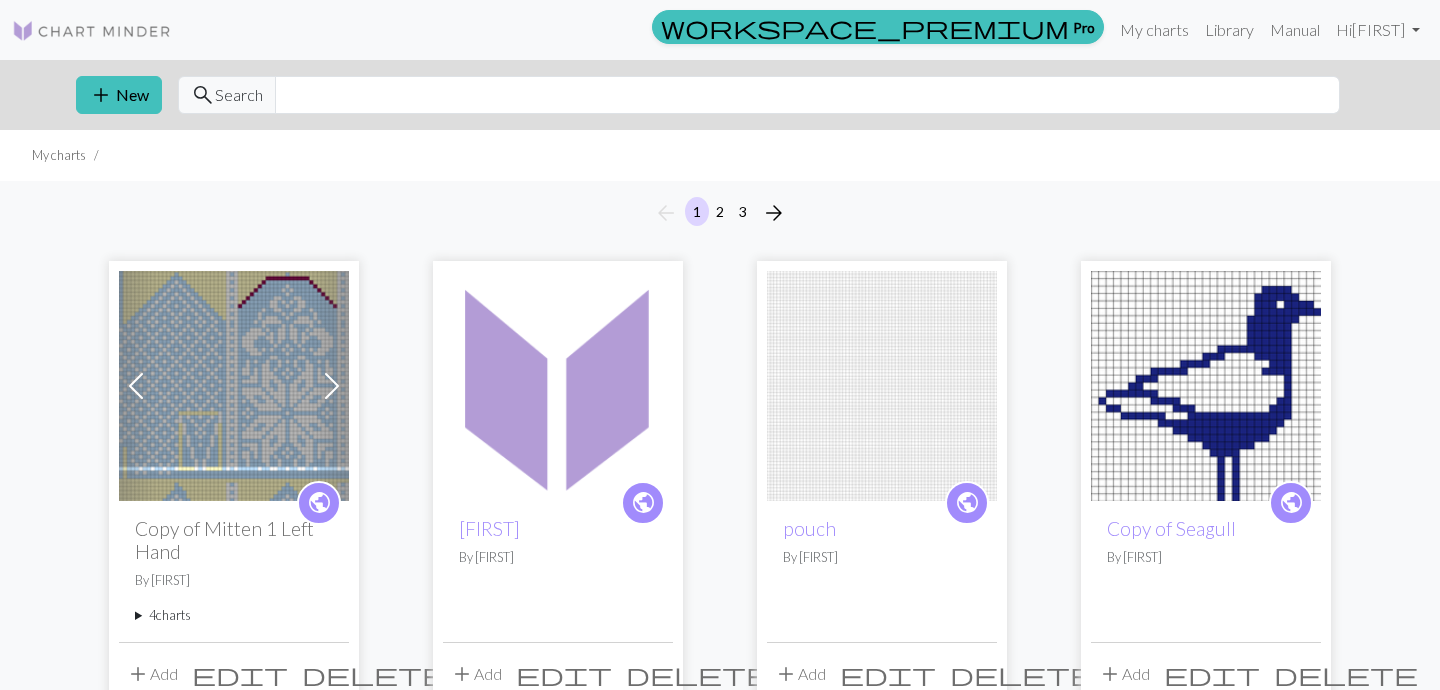 click at bounding box center [92, 31] 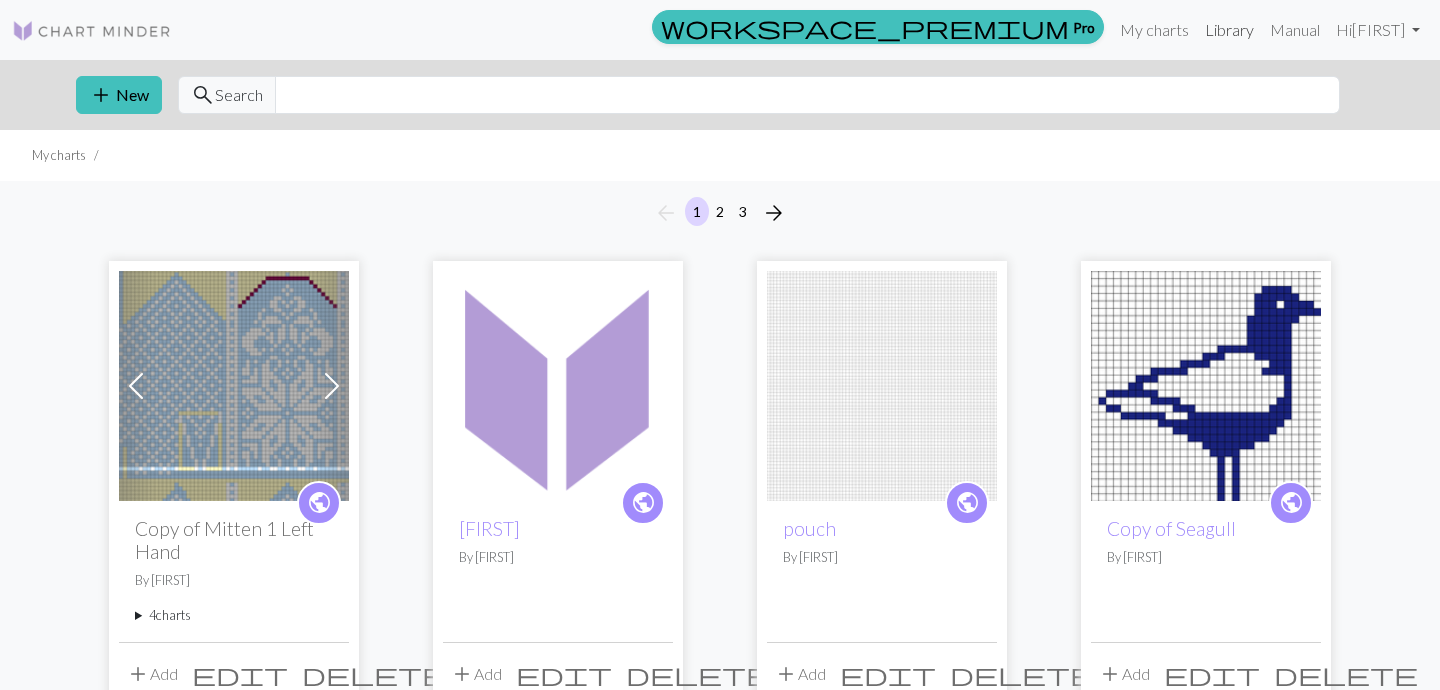 click on "Library" at bounding box center (1229, 30) 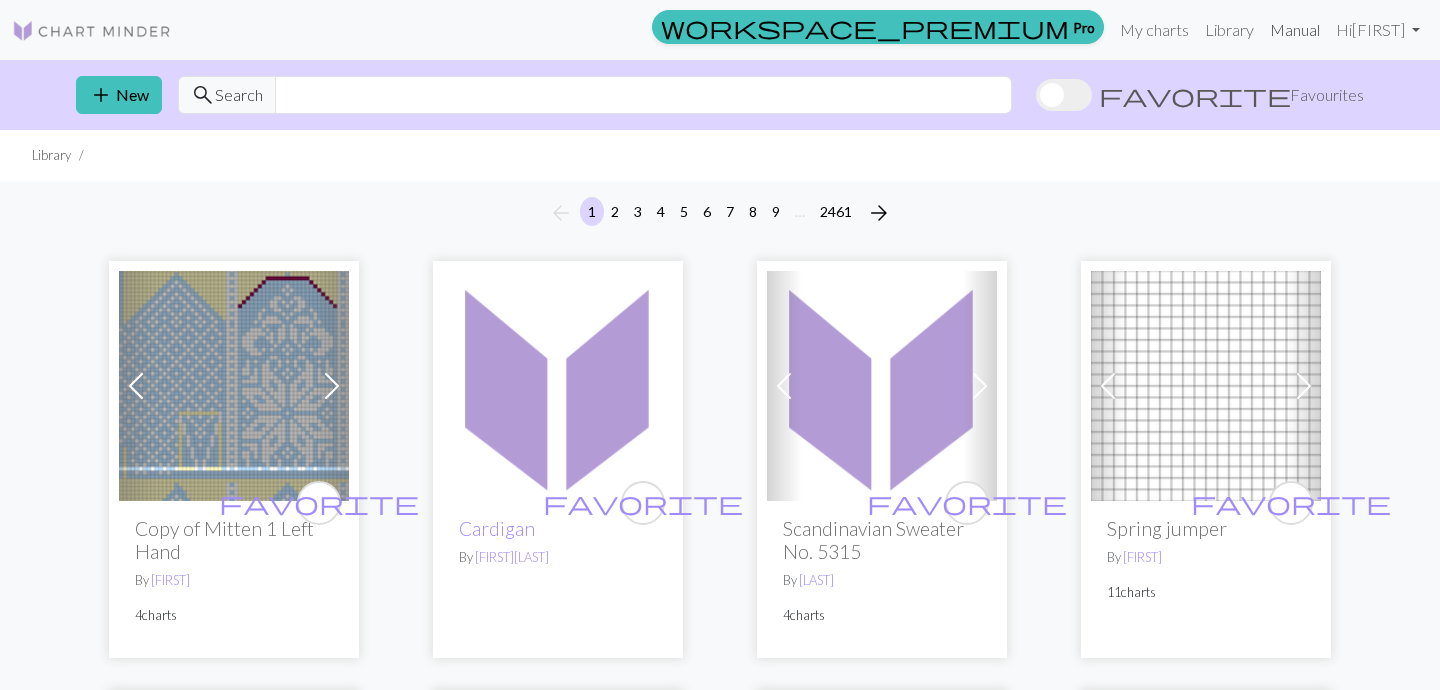 click on "Manual" at bounding box center [1295, 30] 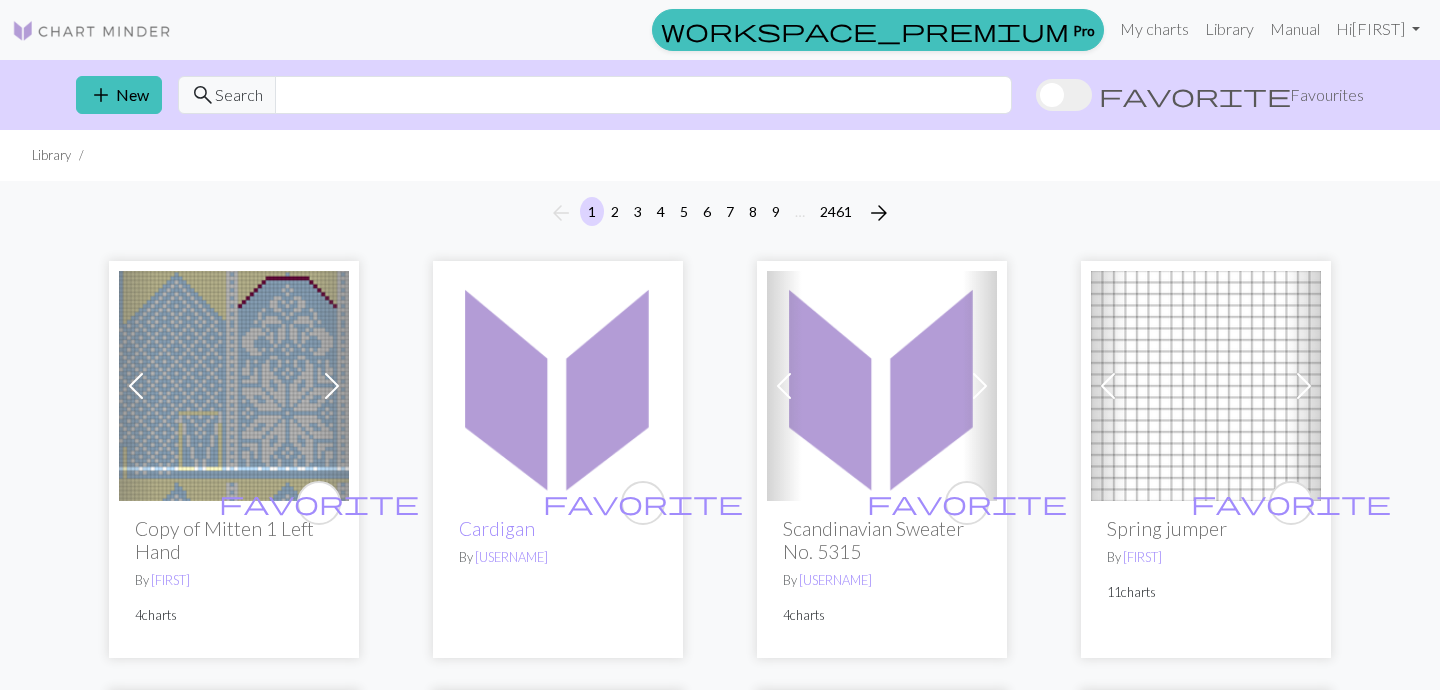 scroll, scrollTop: 0, scrollLeft: 0, axis: both 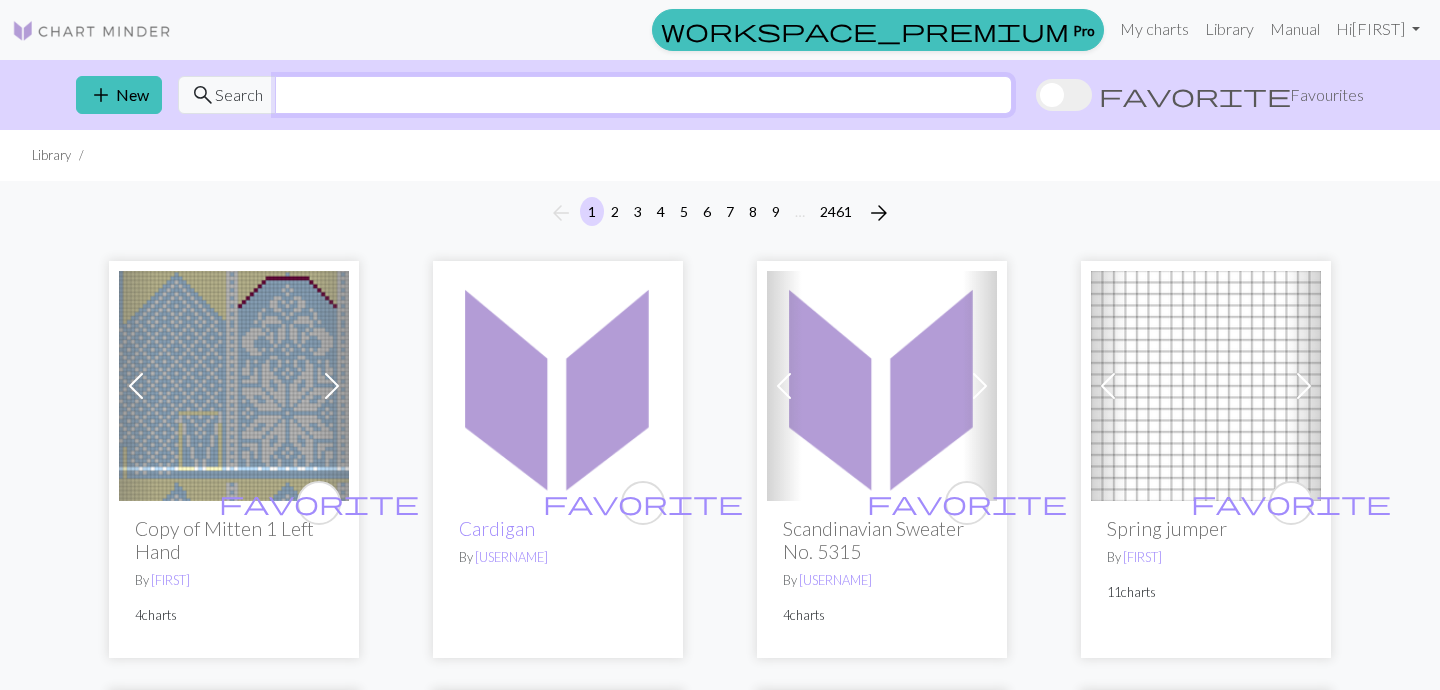 click at bounding box center (643, 95) 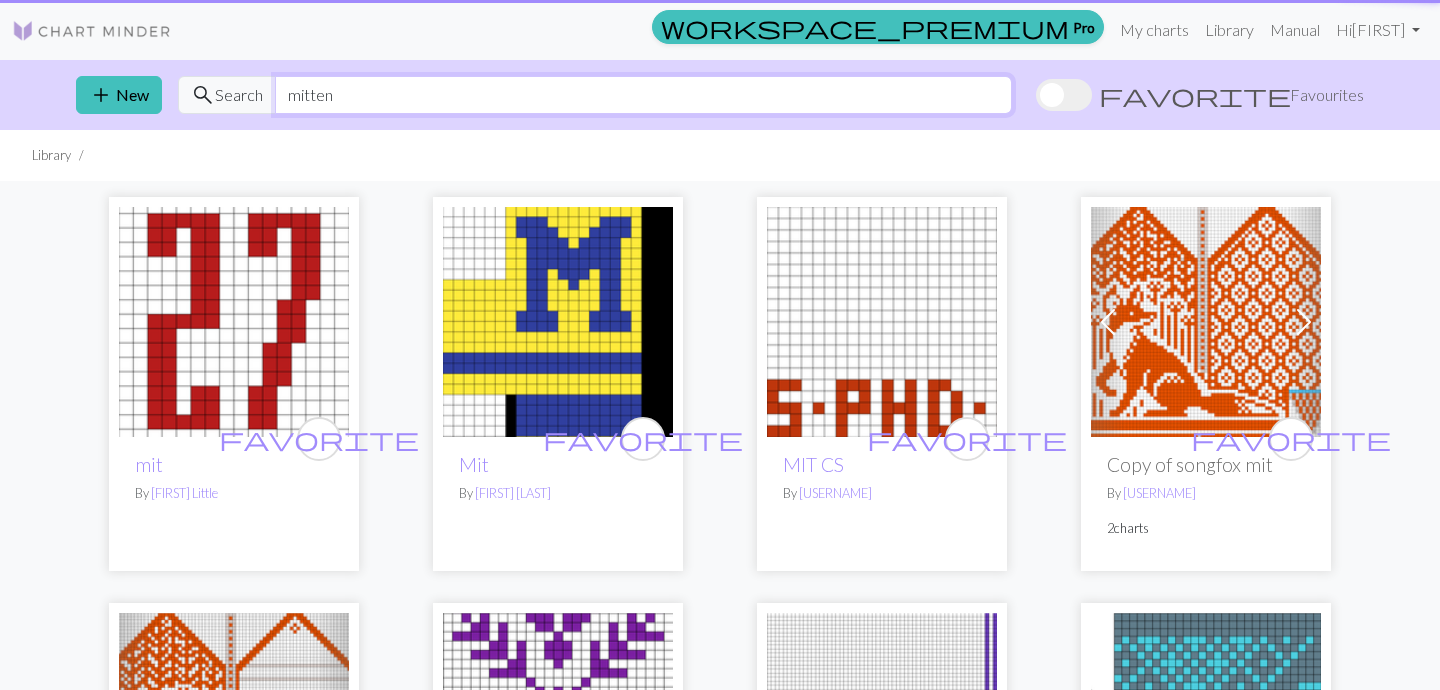 type on "mitten" 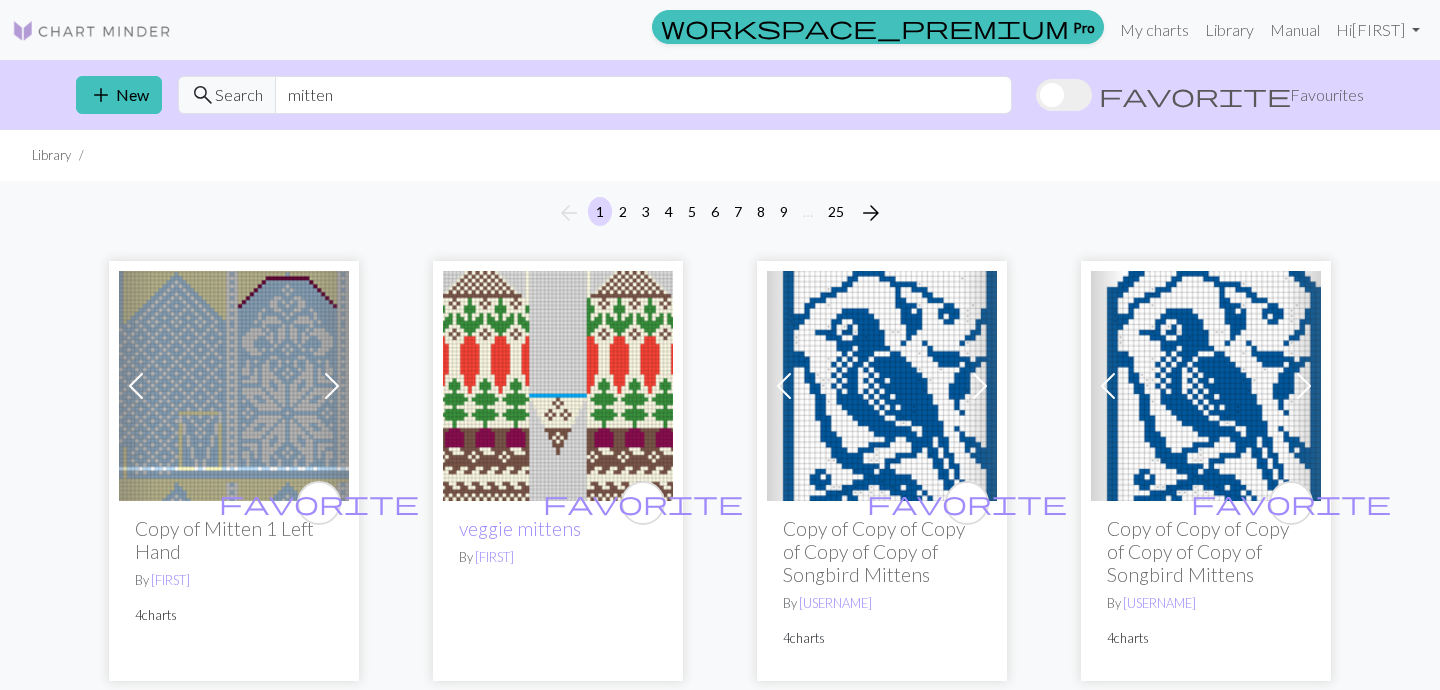 click at bounding box center [882, 386] 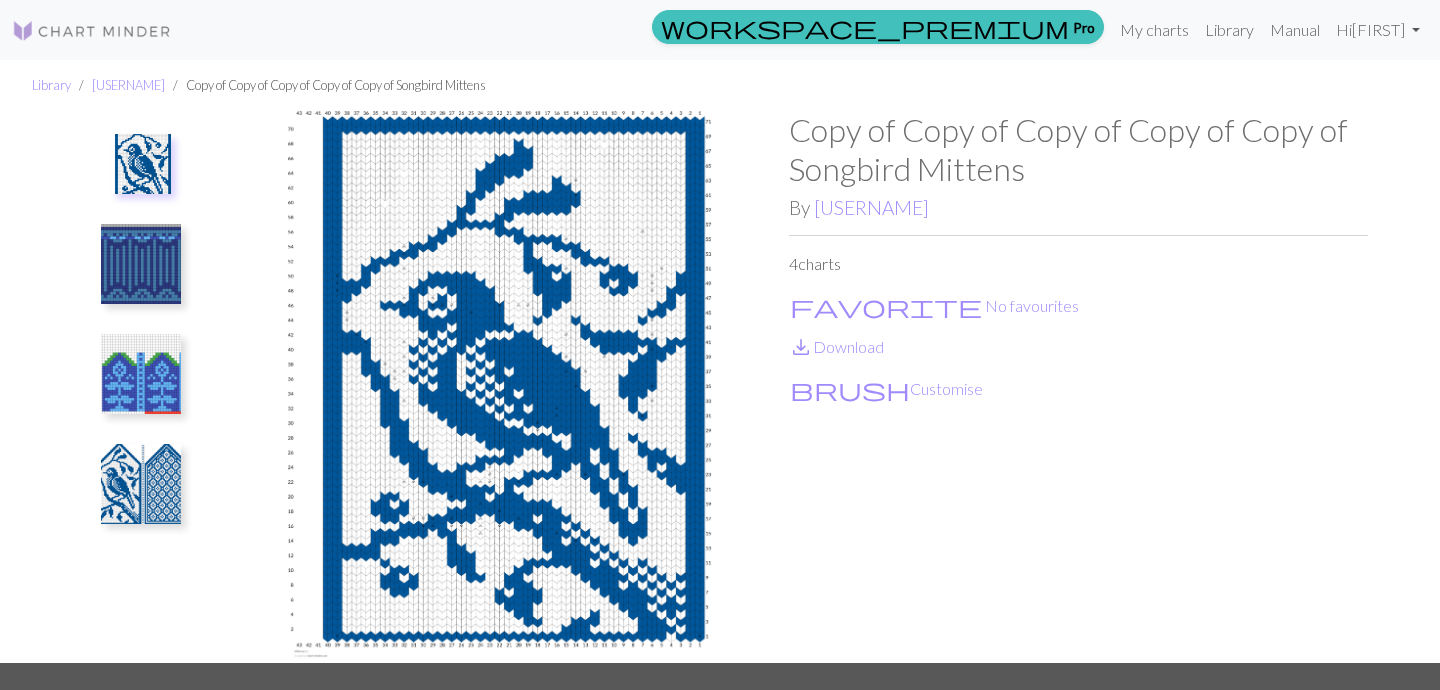 click at bounding box center [141, 264] 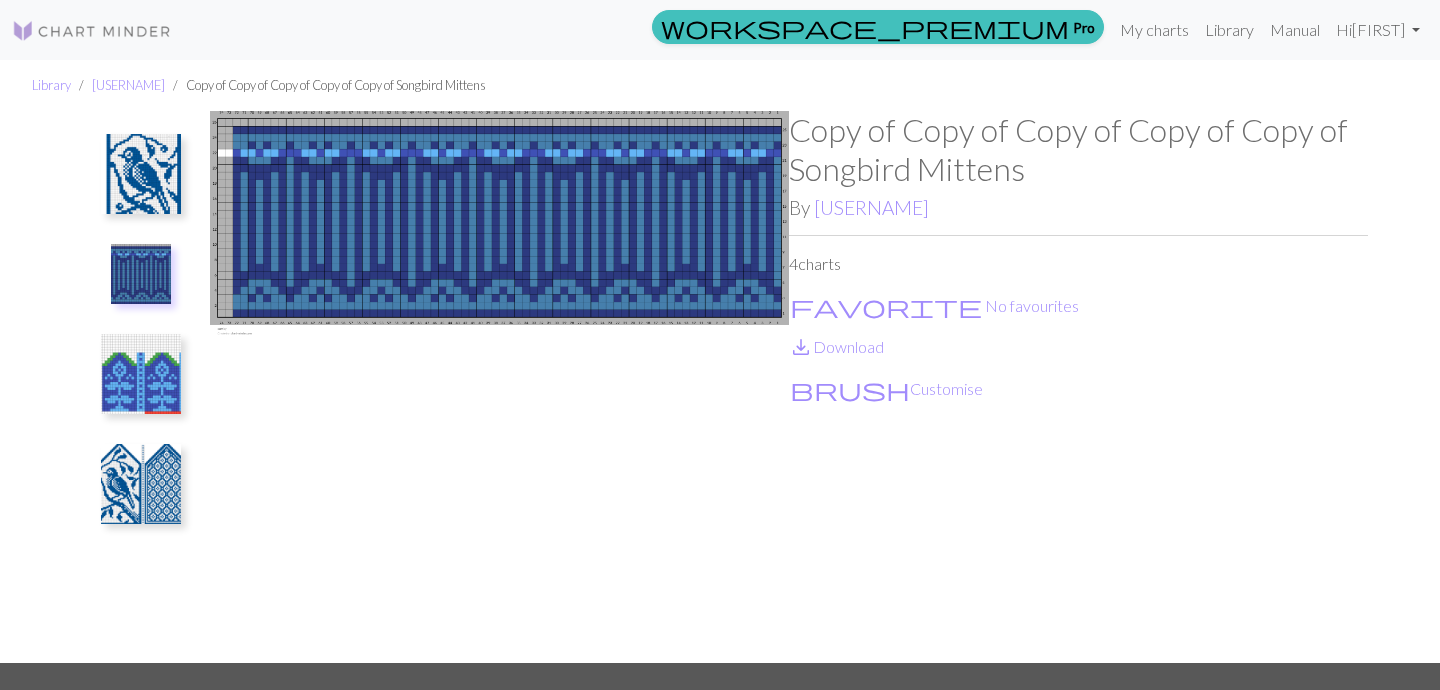 click at bounding box center [141, 374] 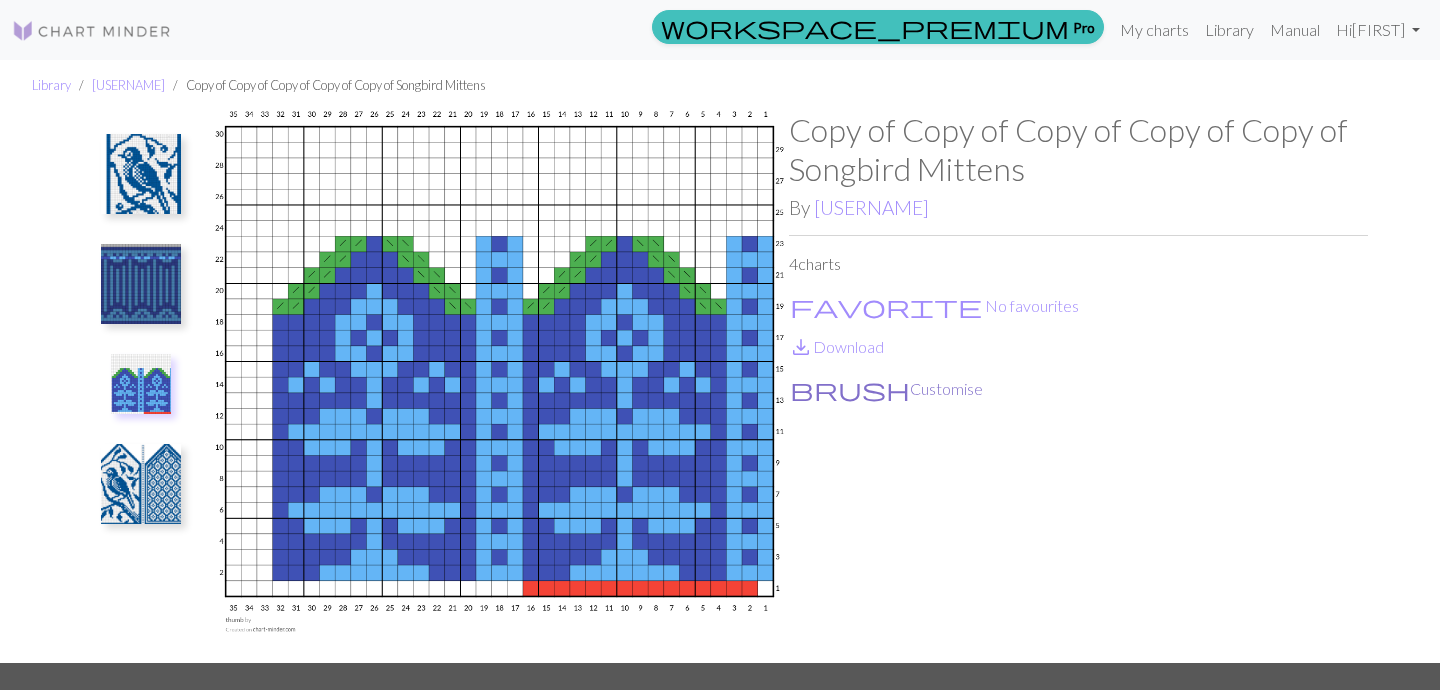 click on "brush Customise" at bounding box center (886, 389) 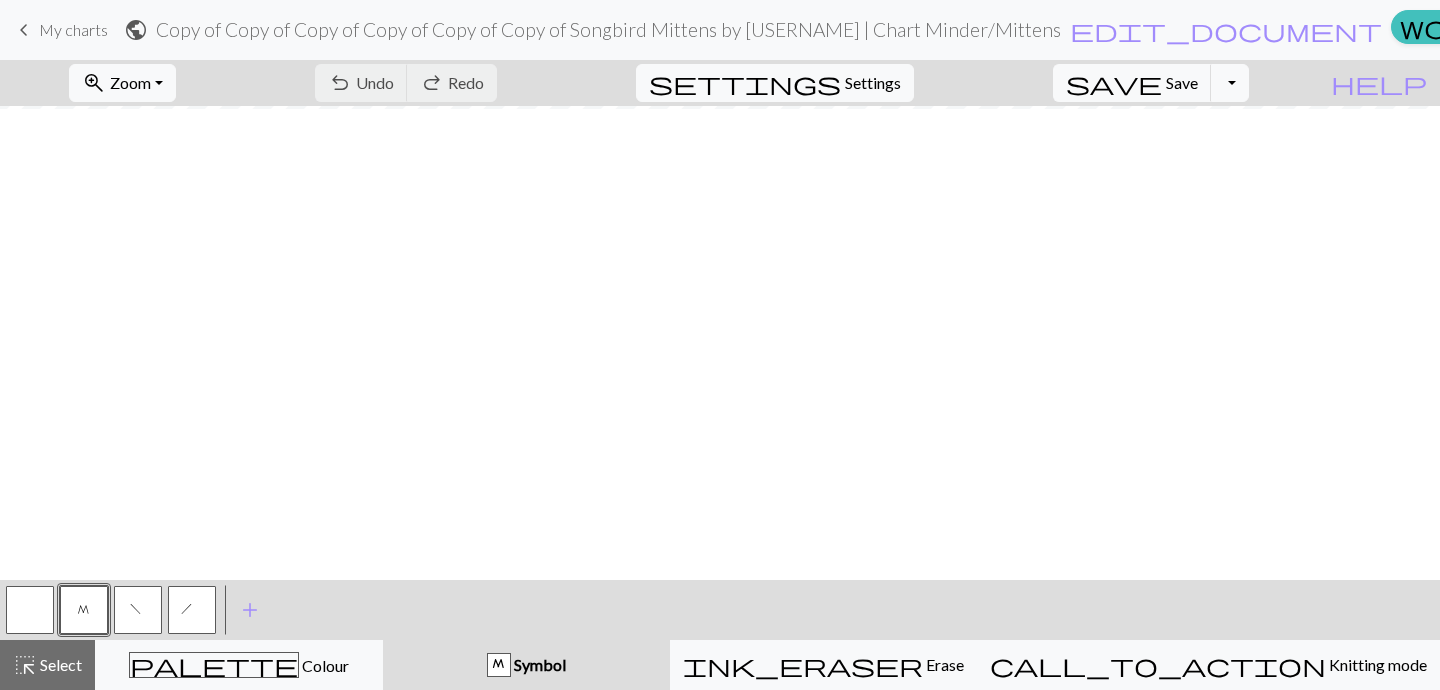 scroll, scrollTop: 0, scrollLeft: 0, axis: both 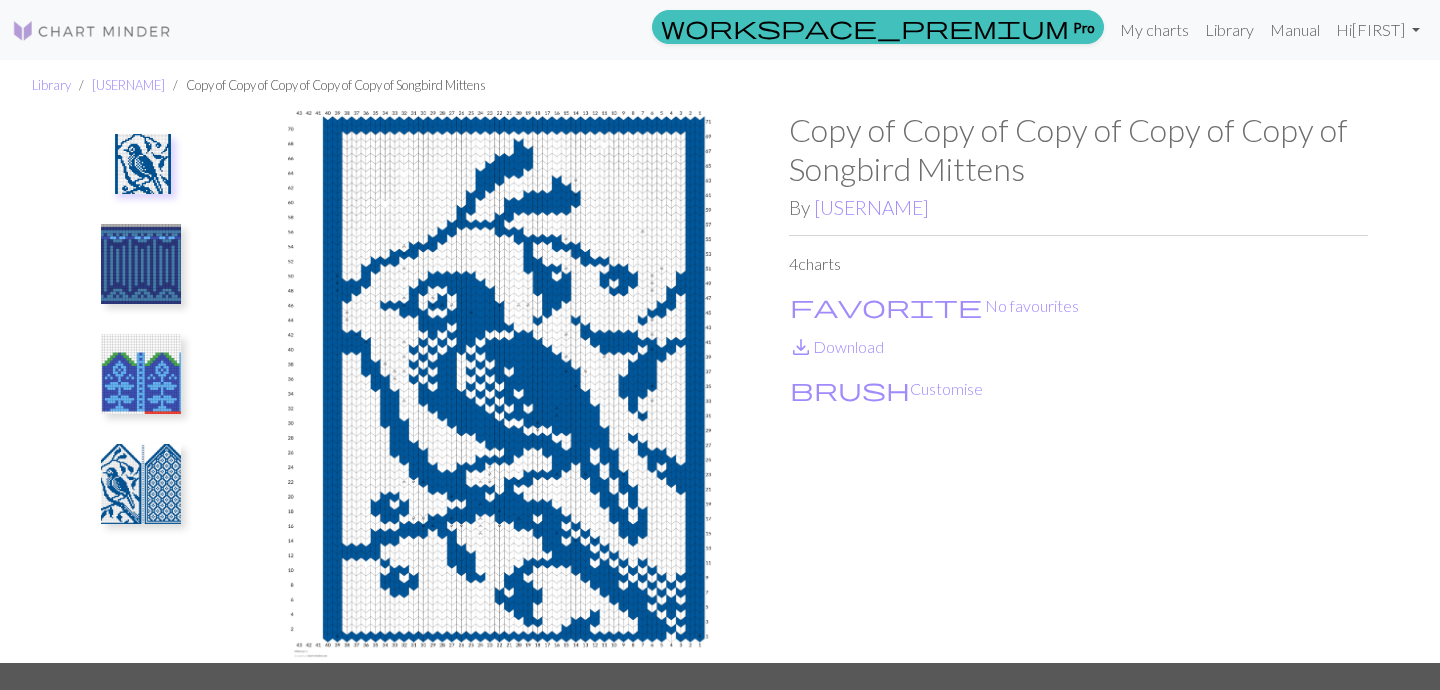 click at bounding box center (141, 374) 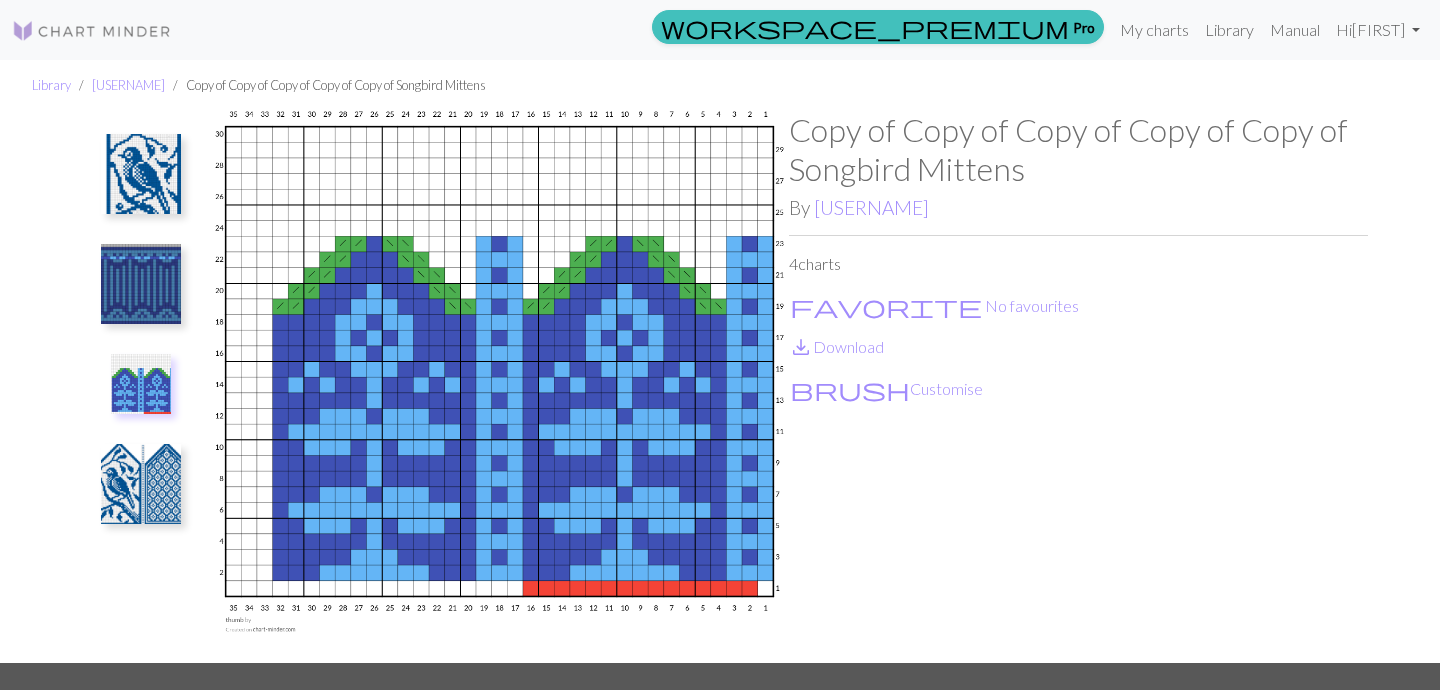 click at bounding box center (141, 484) 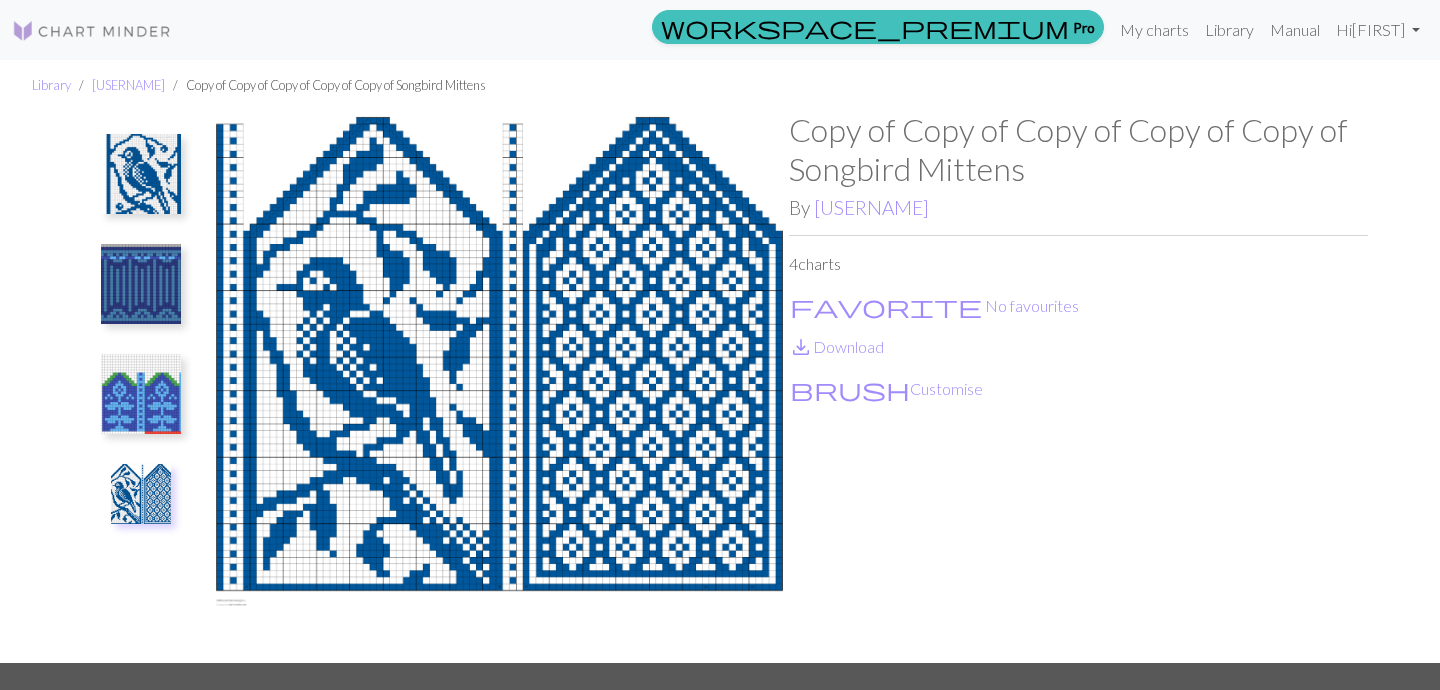 click at bounding box center [499, 387] 